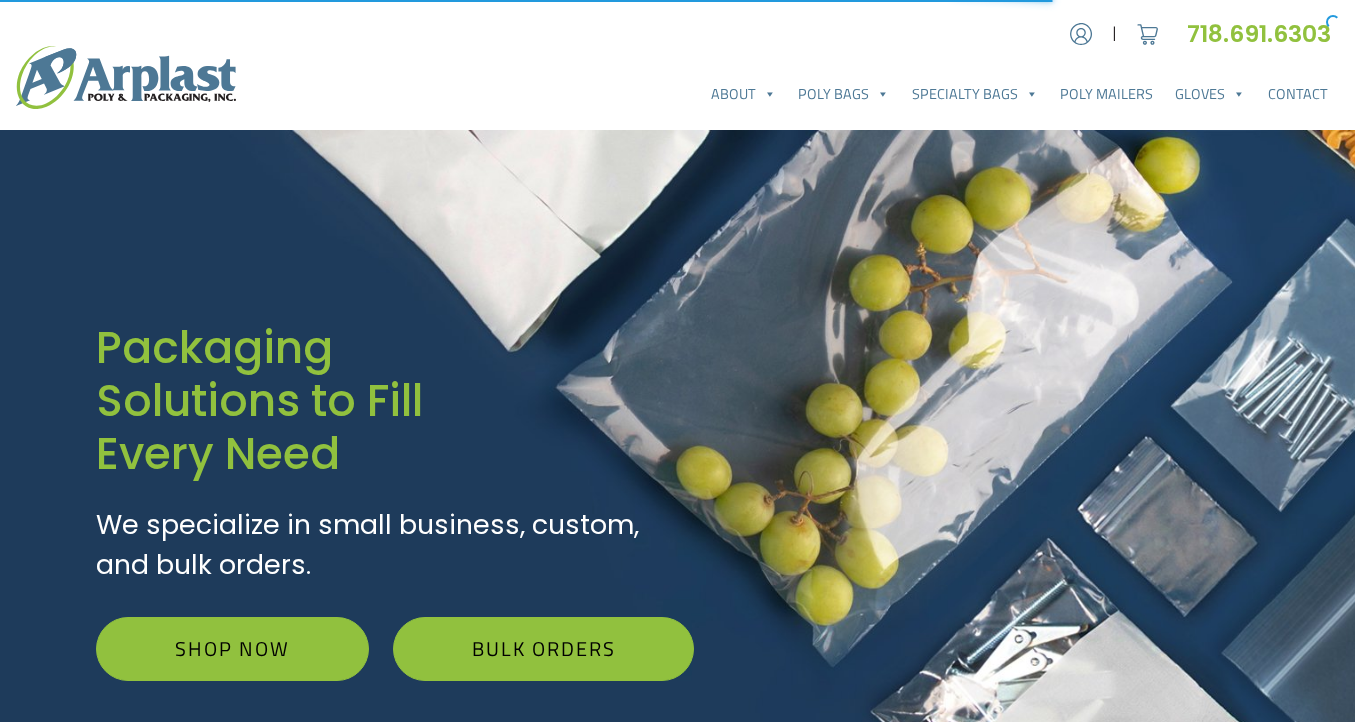 scroll, scrollTop: 0, scrollLeft: 0, axis: both 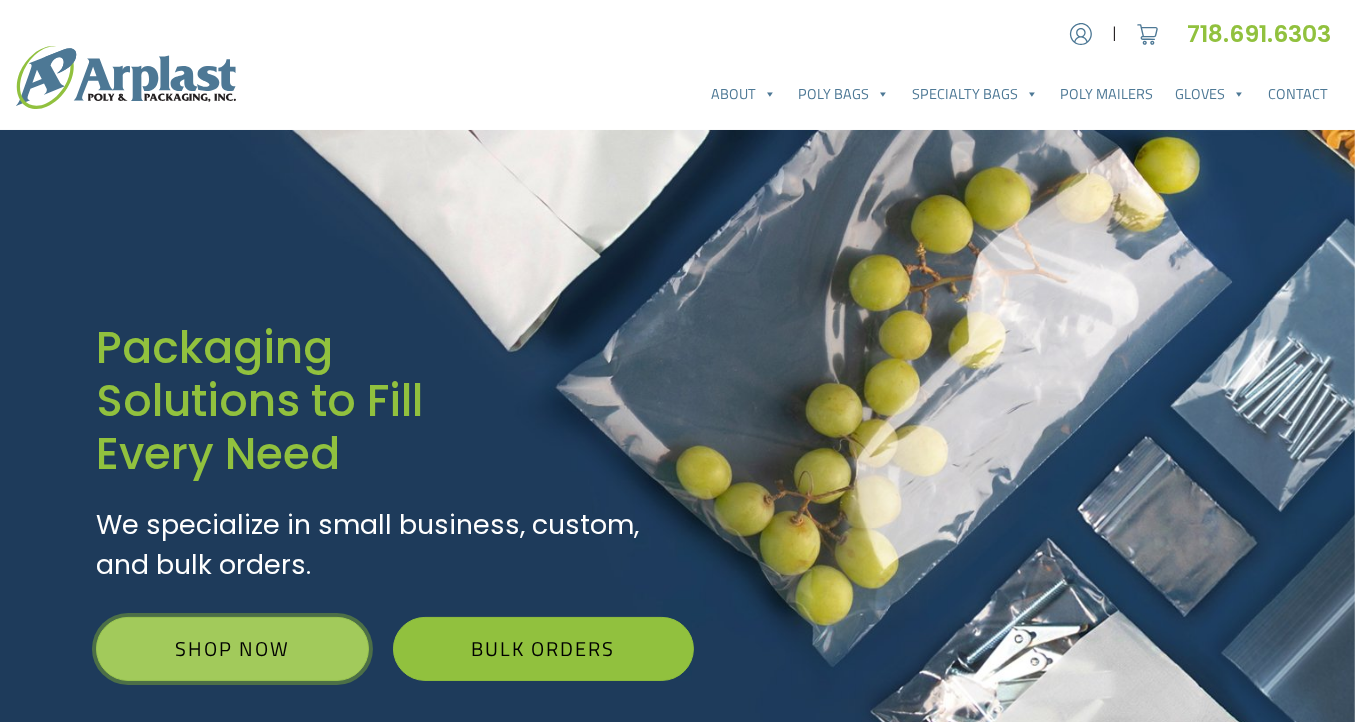 click on "Shop Now" at bounding box center (232, 649) 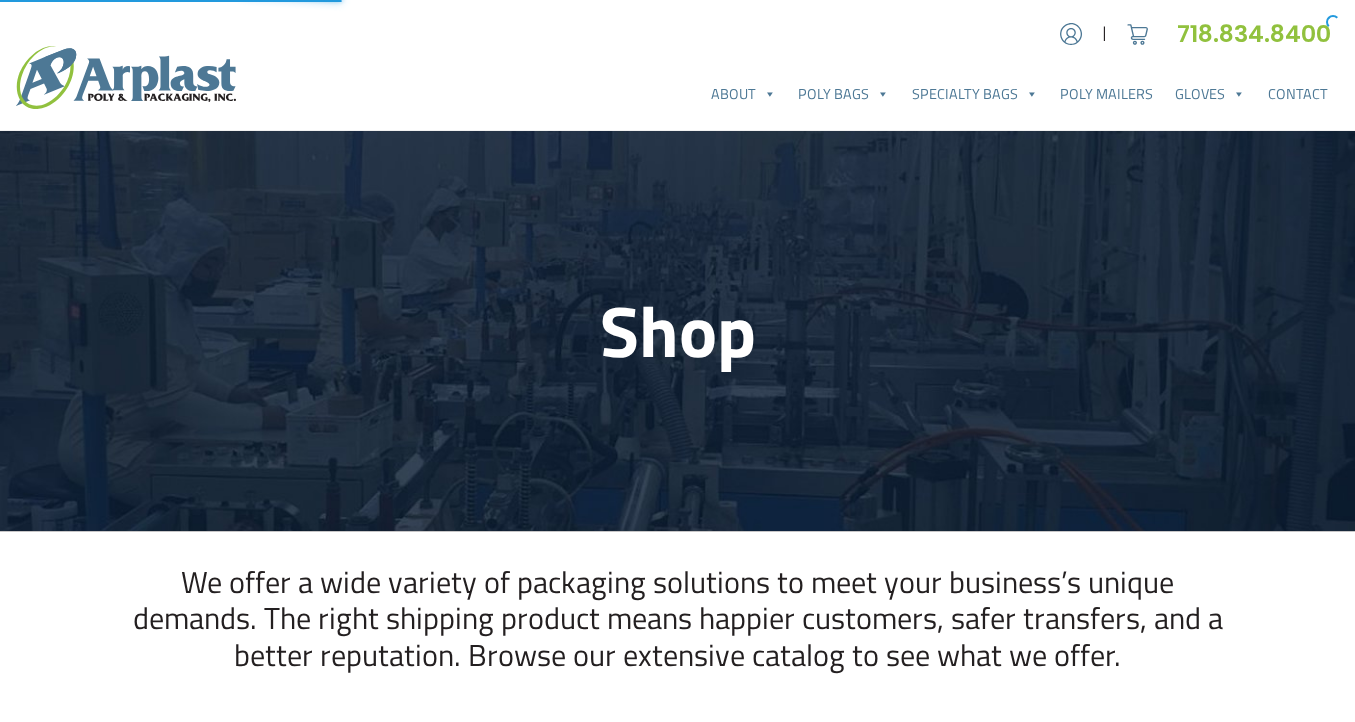 scroll, scrollTop: 0, scrollLeft: 0, axis: both 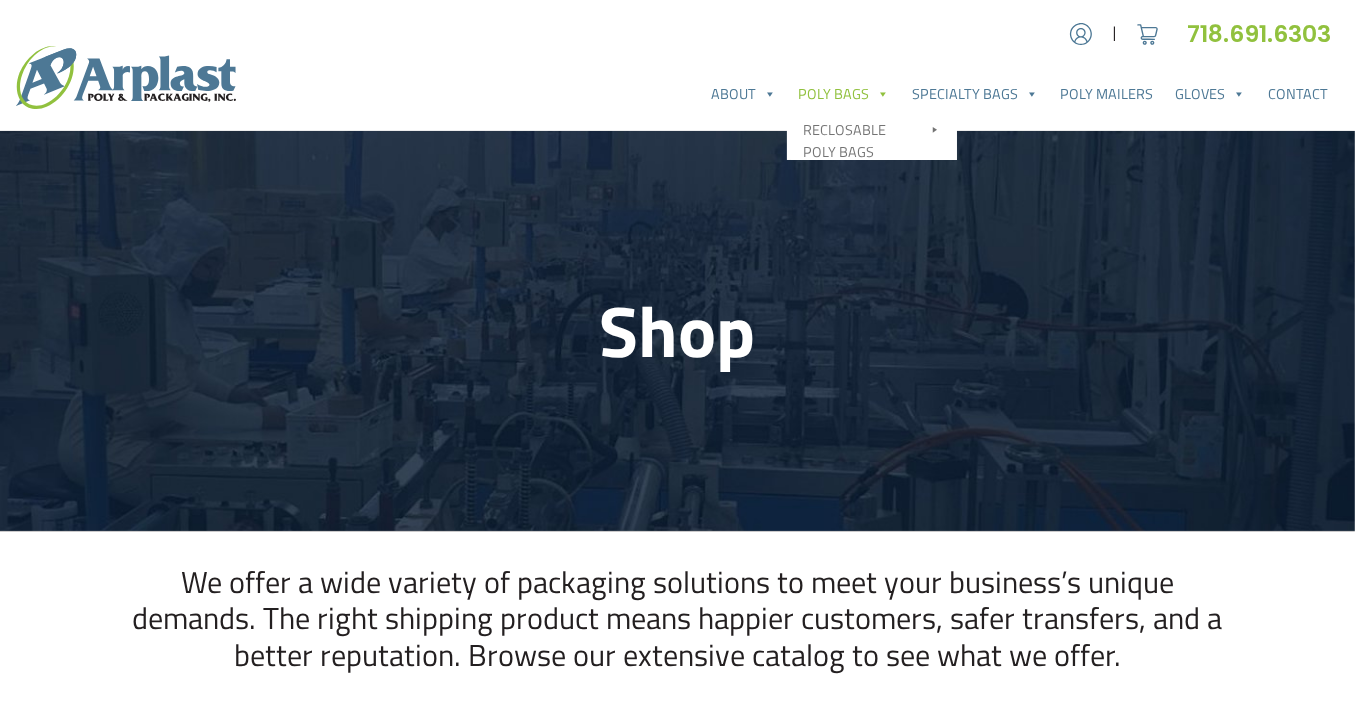 click on "Account
|
Cart
718.691.6303" at bounding box center (677, 33) 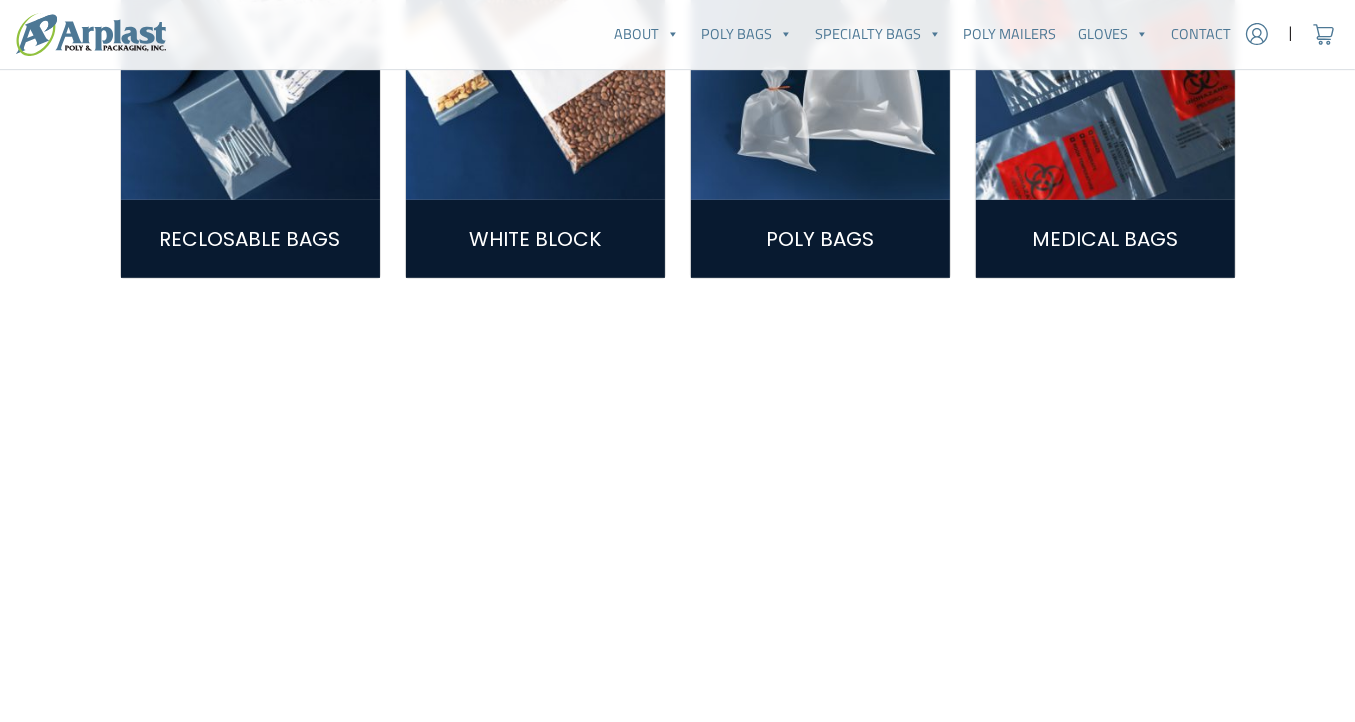 scroll, scrollTop: 800, scrollLeft: 0, axis: vertical 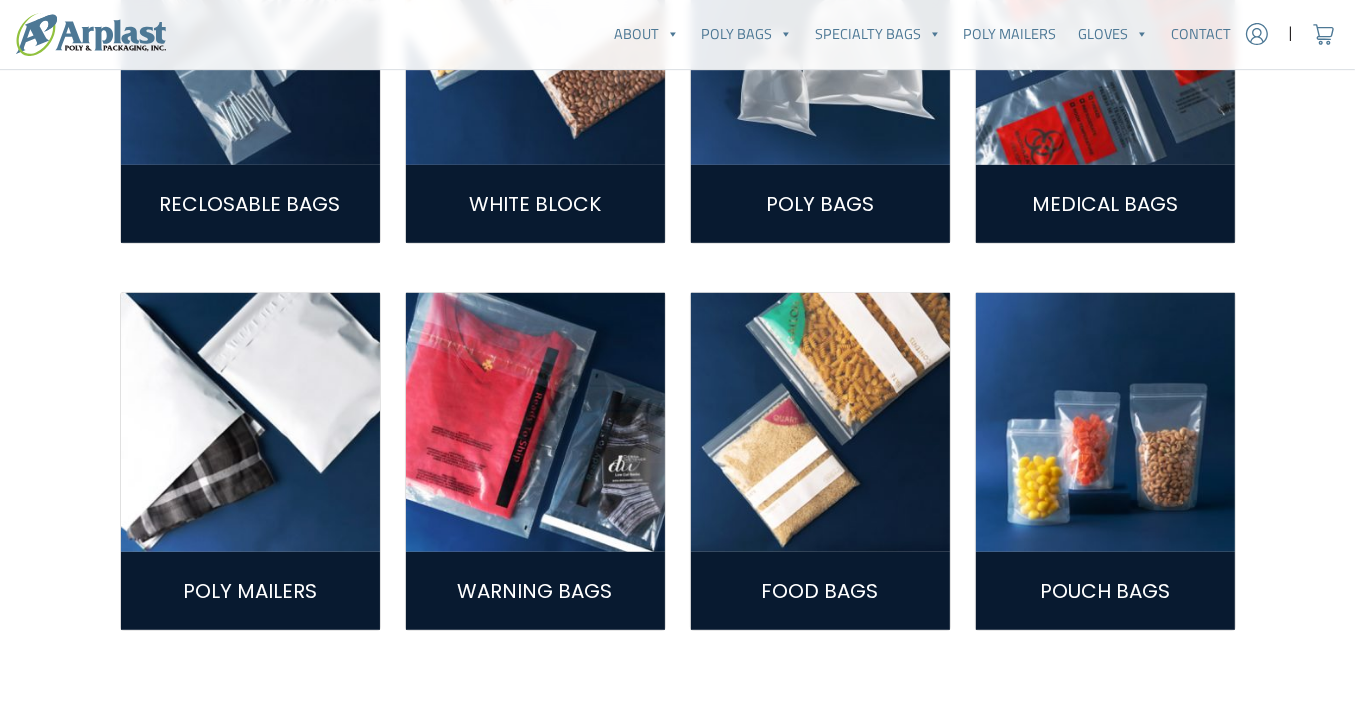 click on "Medical Bags" at bounding box center [1105, 204] 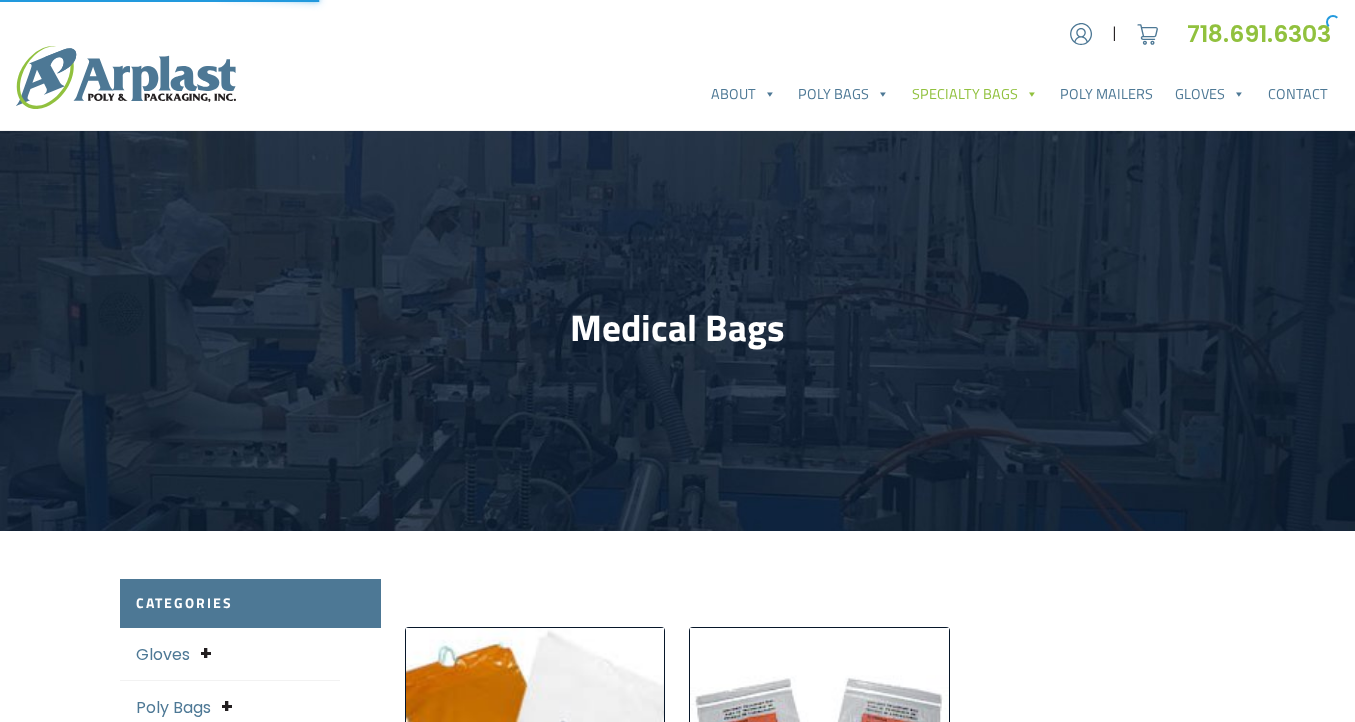scroll, scrollTop: 0, scrollLeft: 0, axis: both 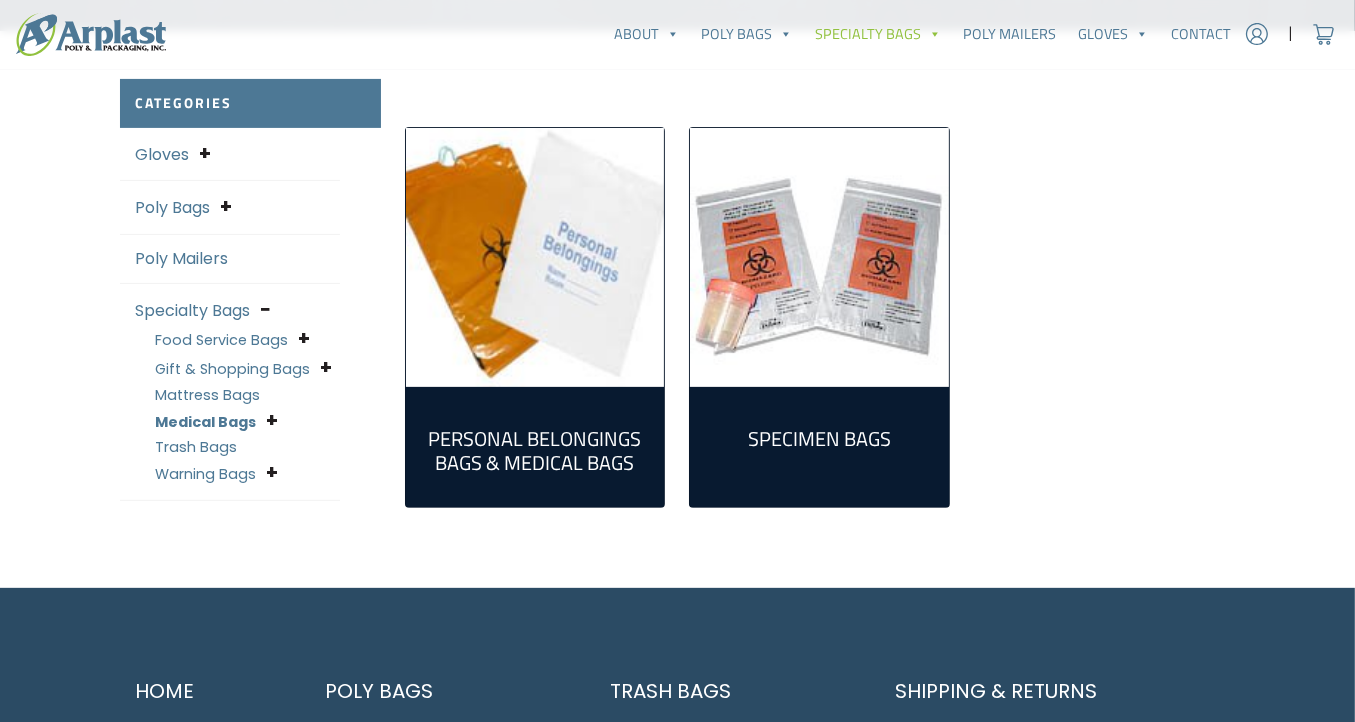 click at bounding box center (819, 257) 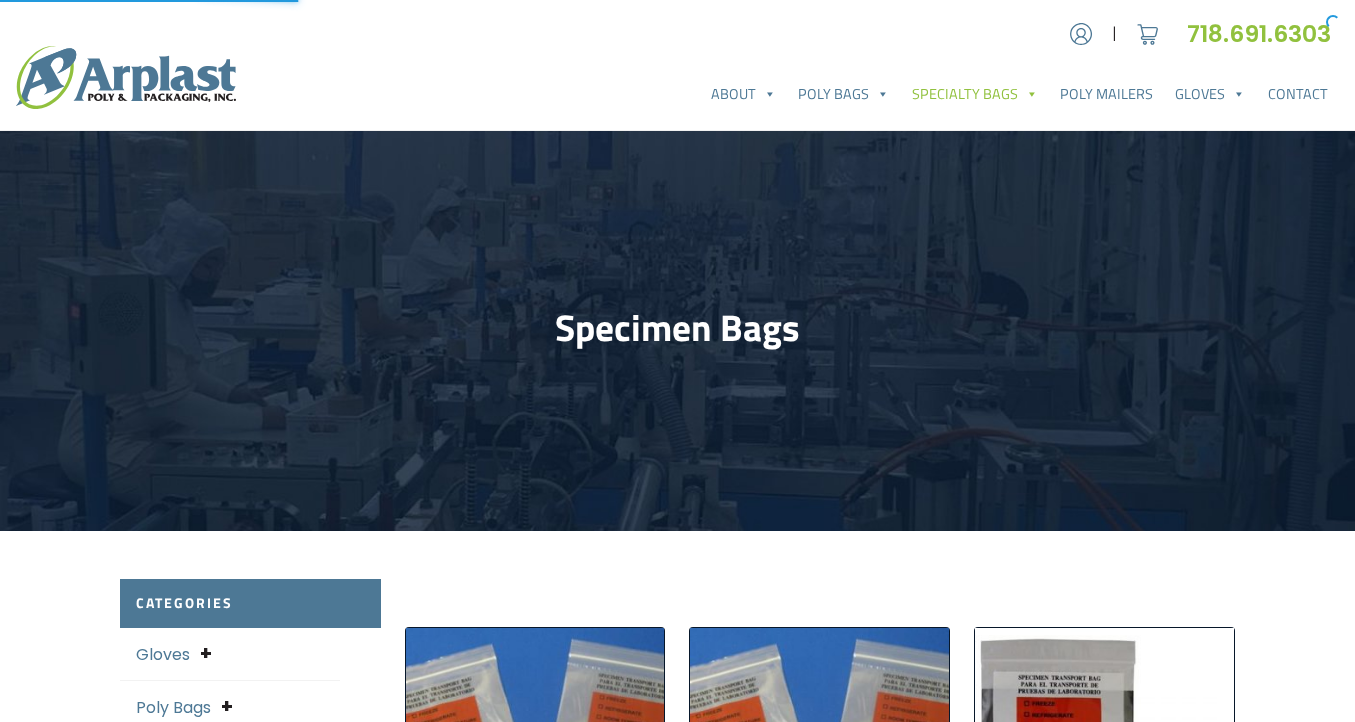scroll, scrollTop: 0, scrollLeft: 0, axis: both 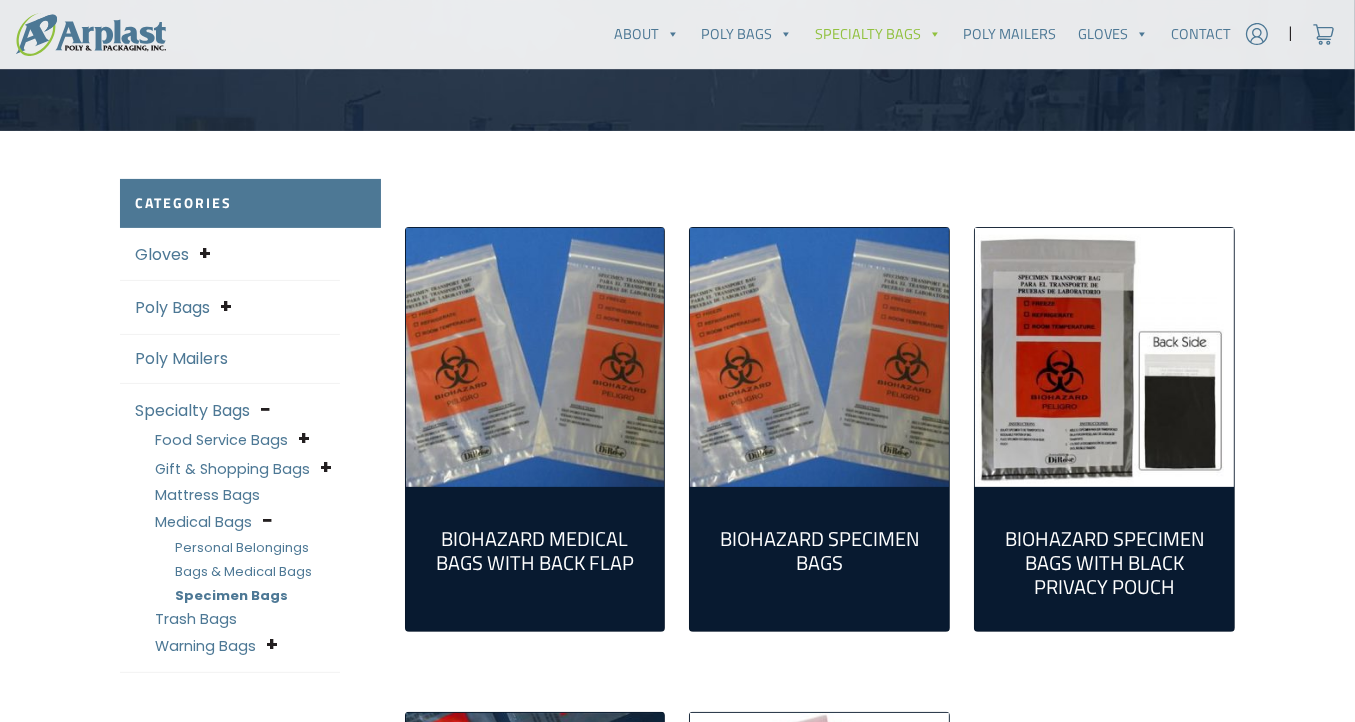click at bounding box center [819, 357] 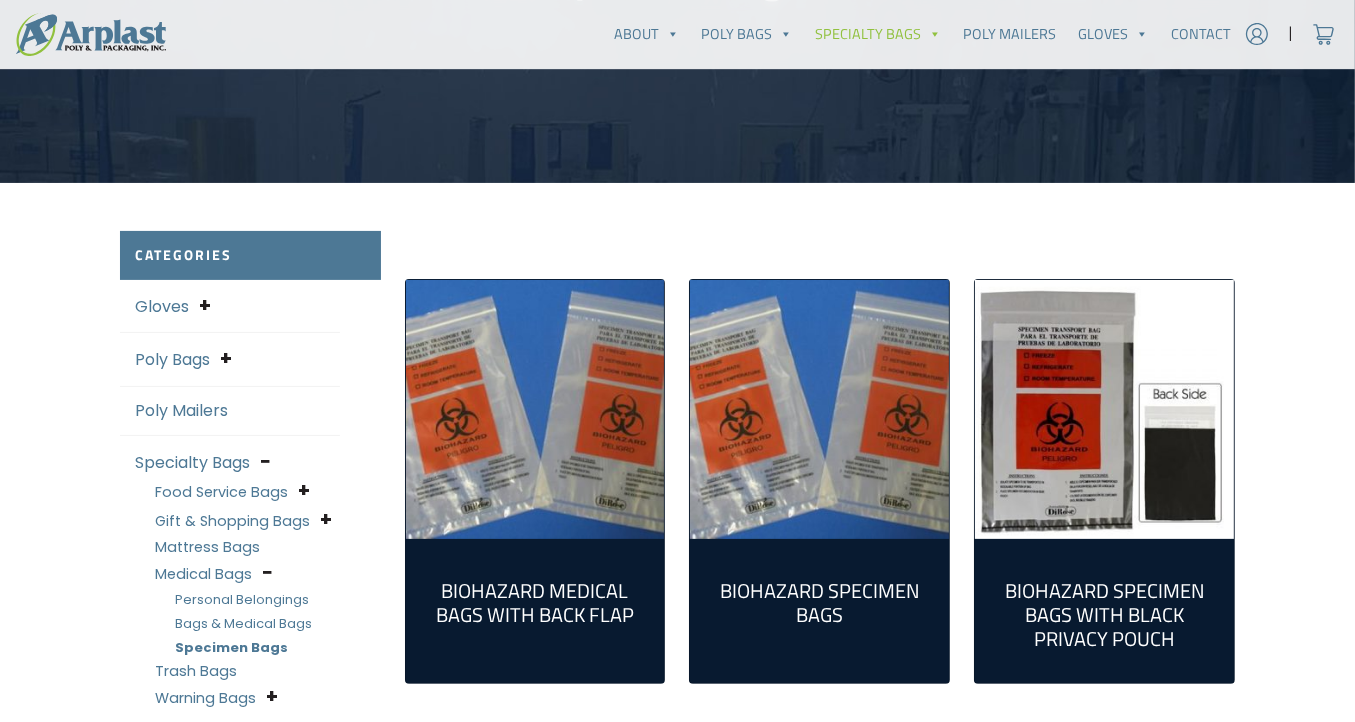 scroll, scrollTop: 300, scrollLeft: 0, axis: vertical 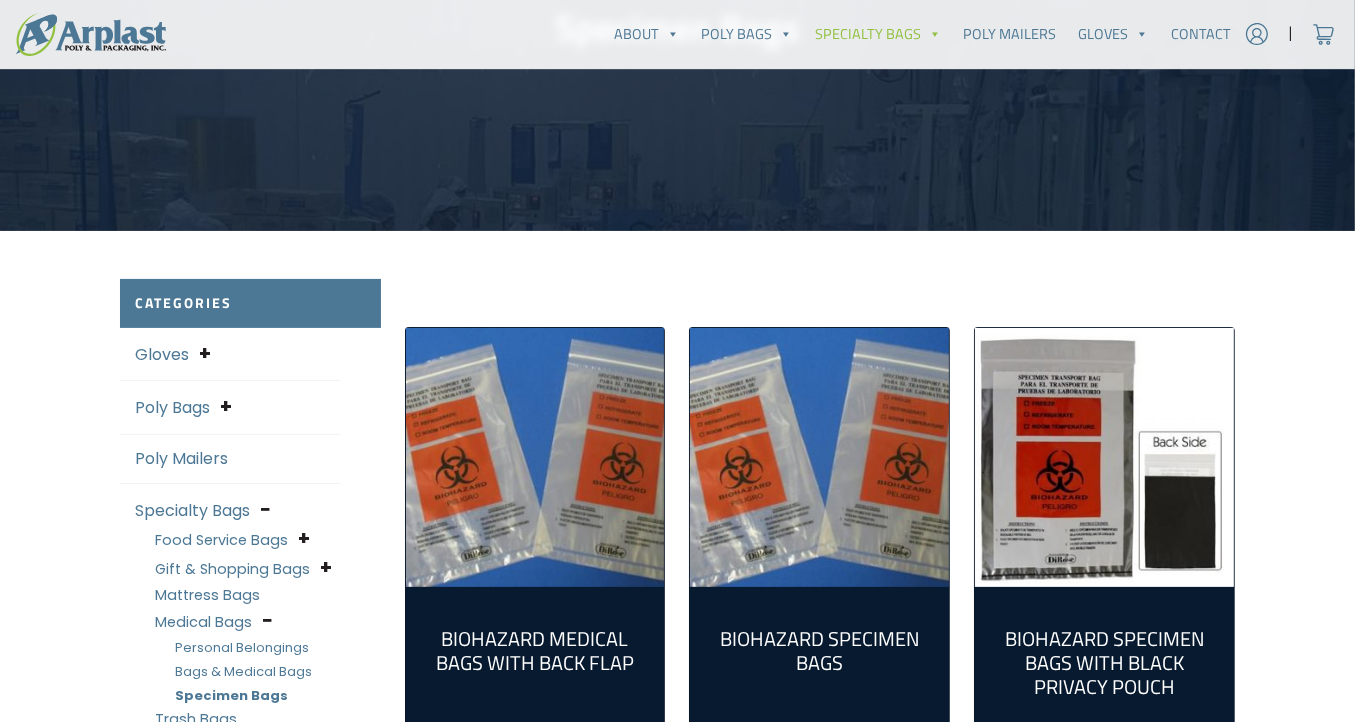 click at bounding box center (535, 457) 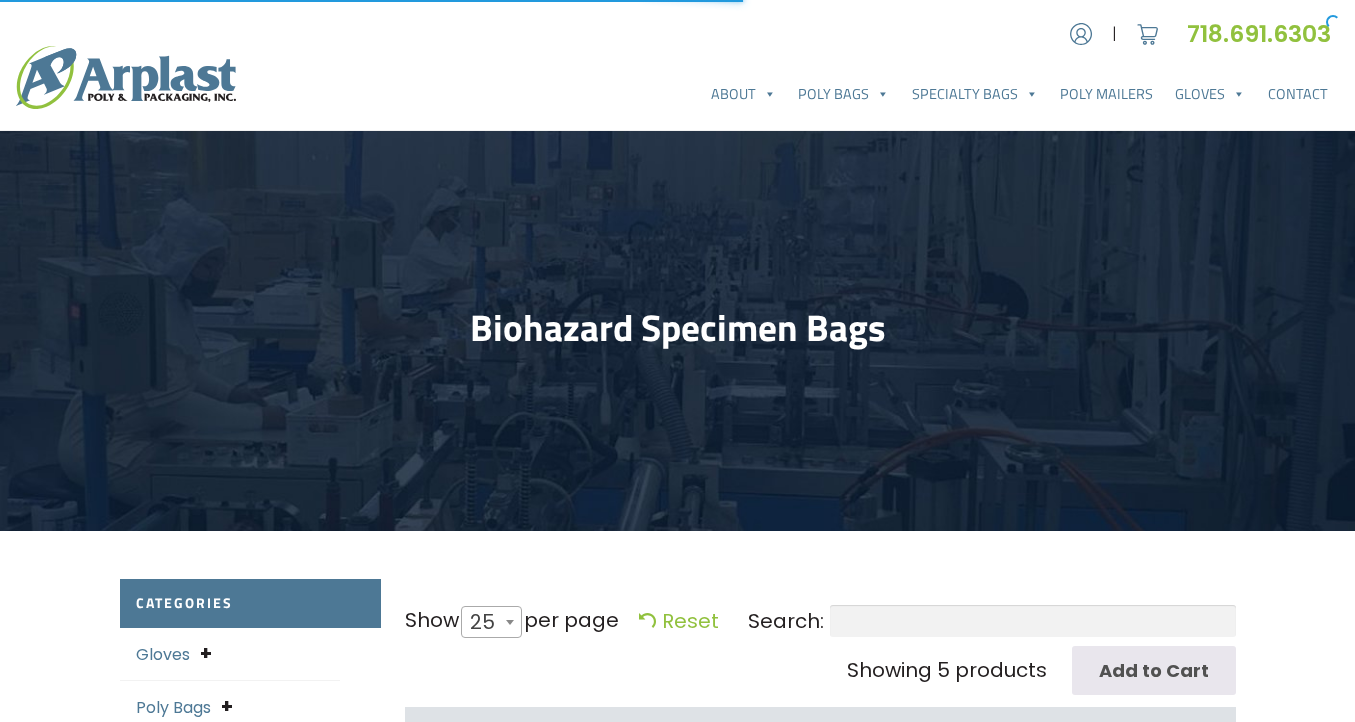 select on "25" 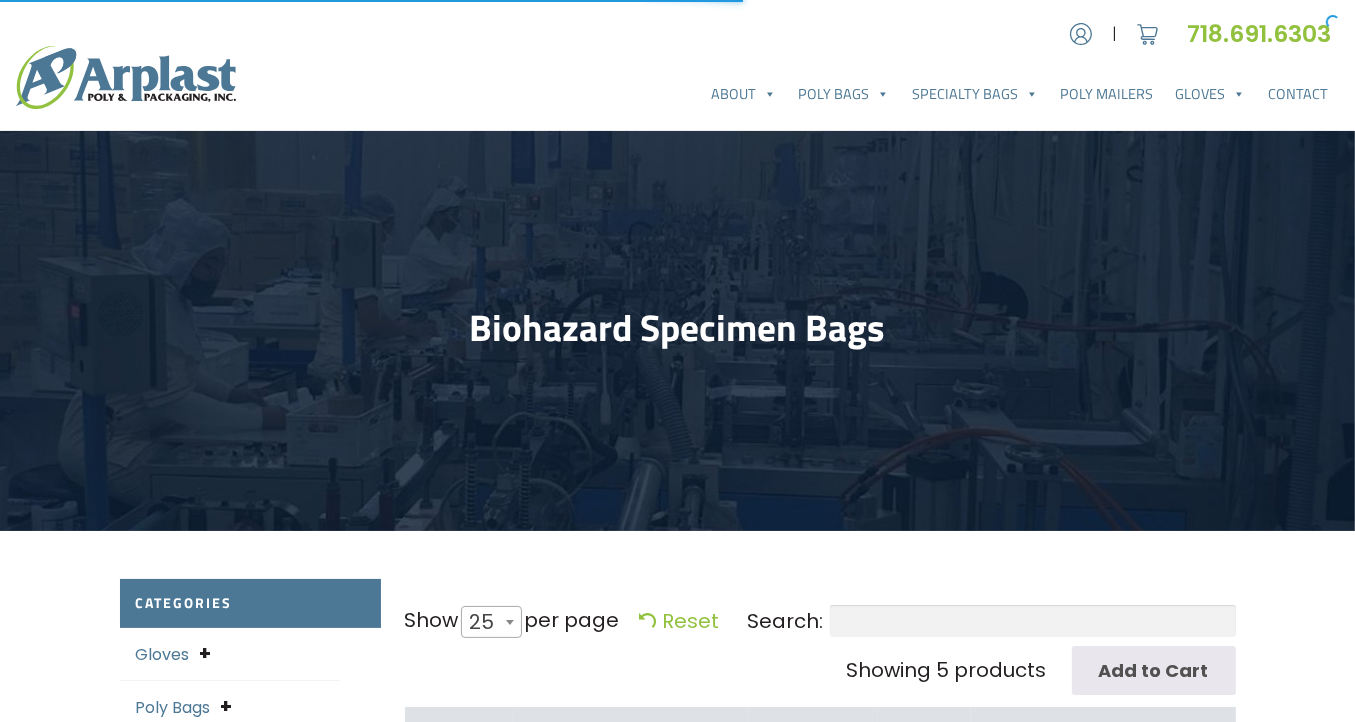 scroll, scrollTop: 0, scrollLeft: 0, axis: both 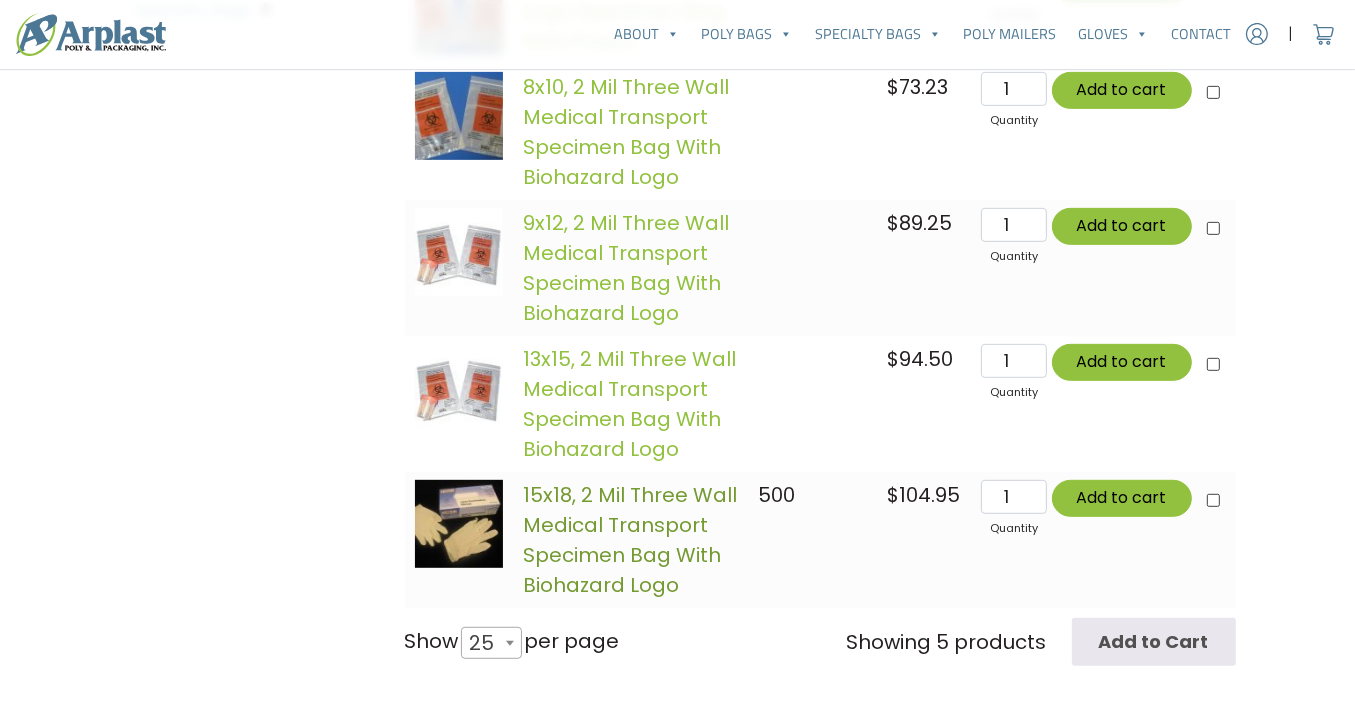 click on "15x18,  2 Mil  Three Wall Medical Transport Specimen Bag With Biohazard Logo" 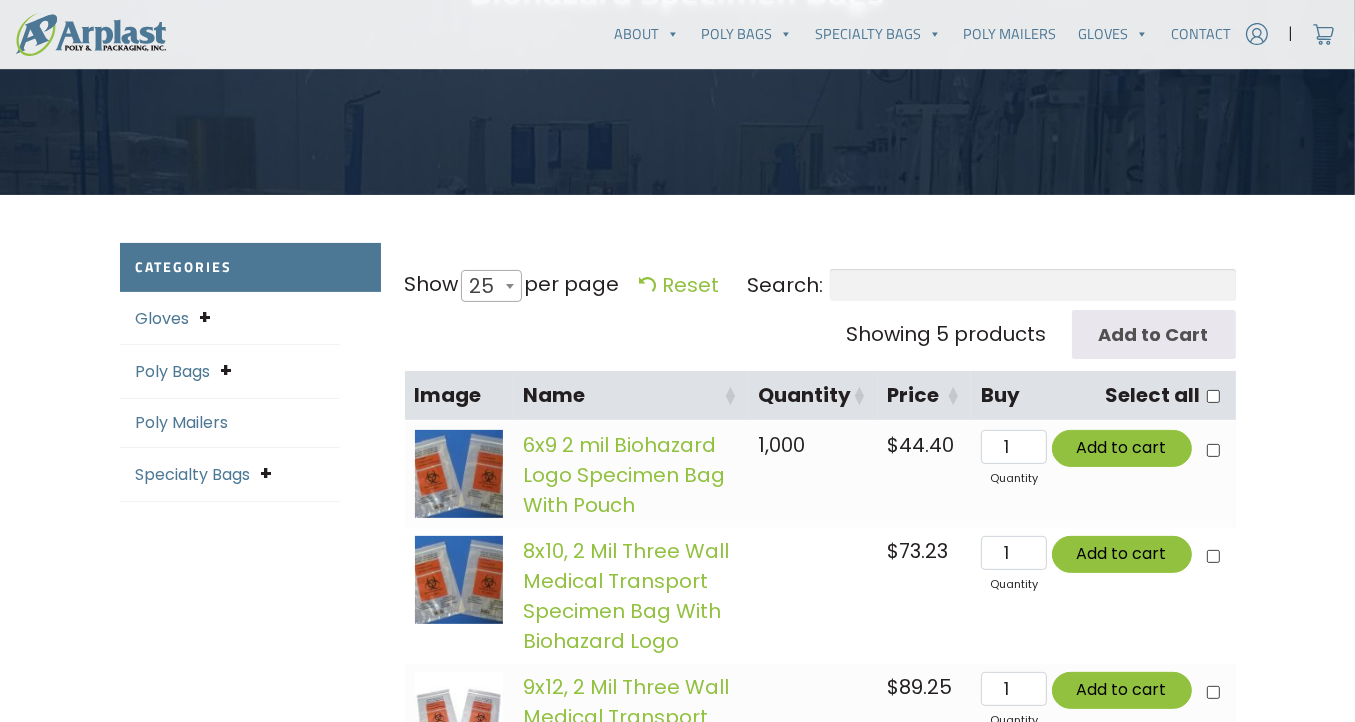 scroll, scrollTop: 300, scrollLeft: 0, axis: vertical 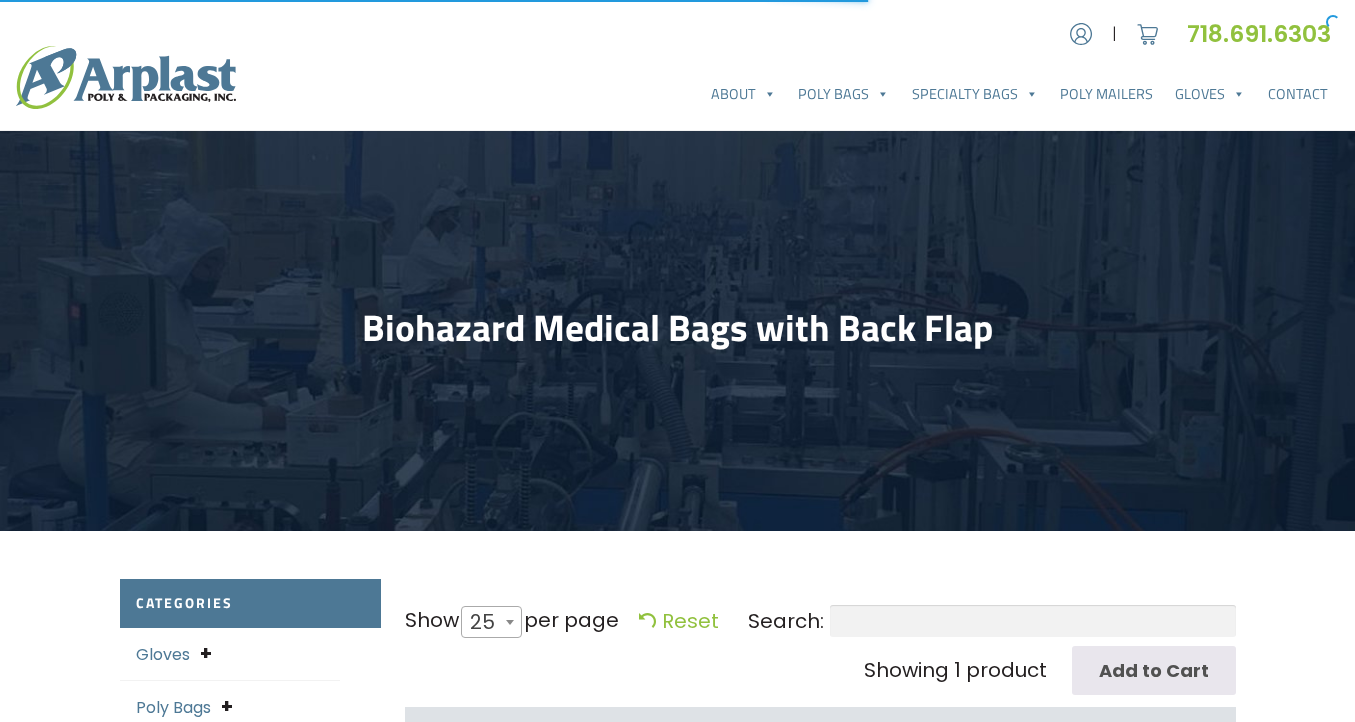 select on "25" 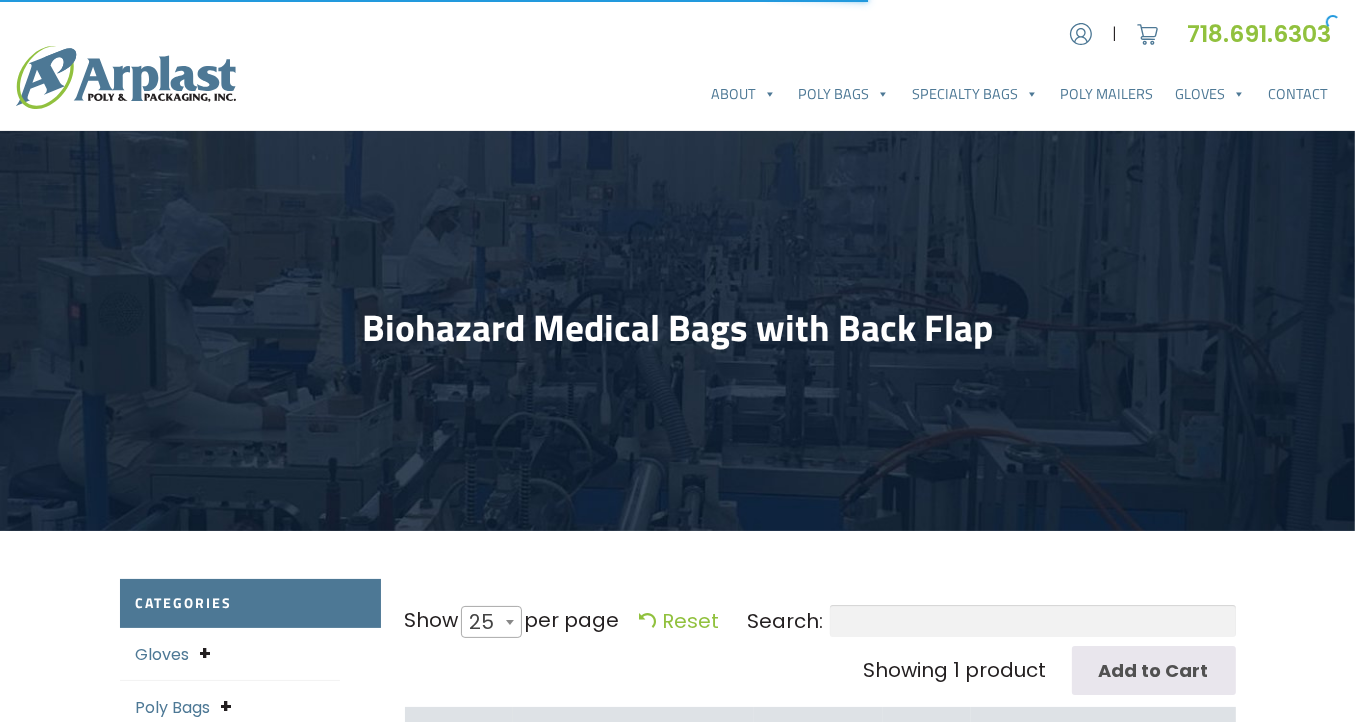 scroll, scrollTop: 0, scrollLeft: 0, axis: both 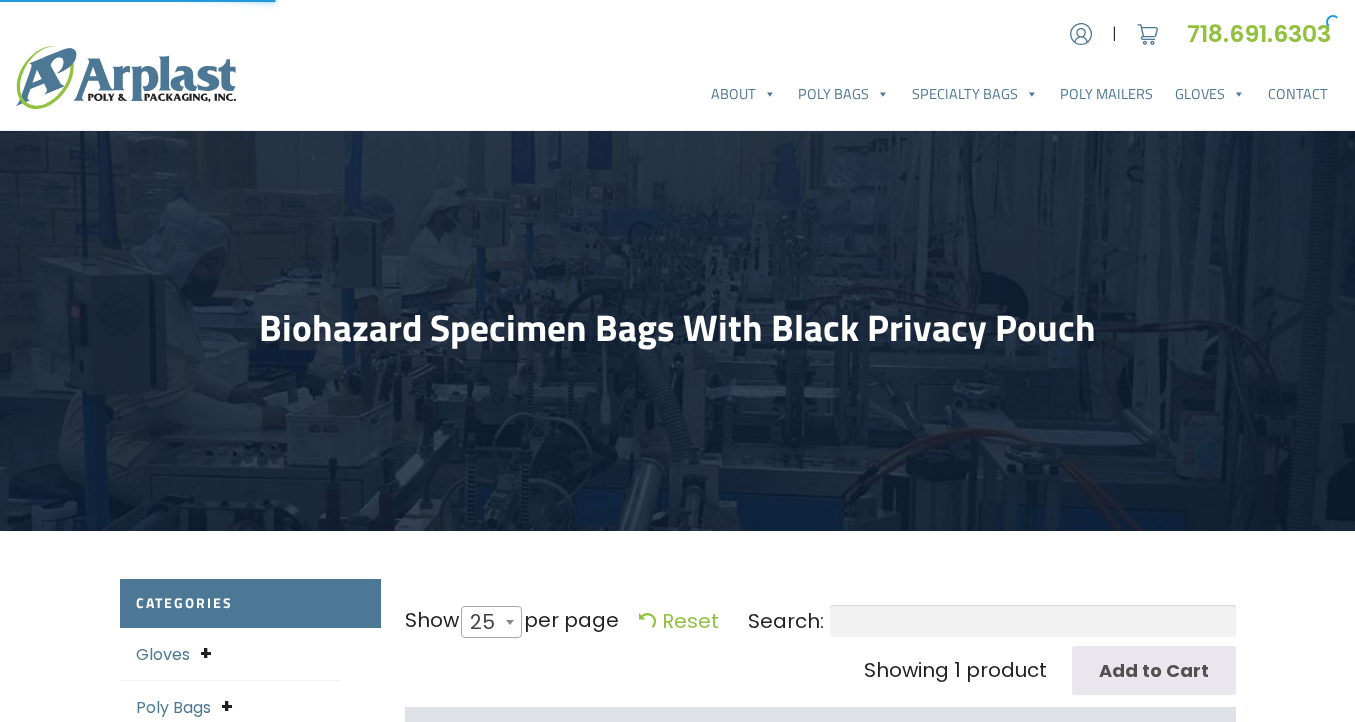select on "25" 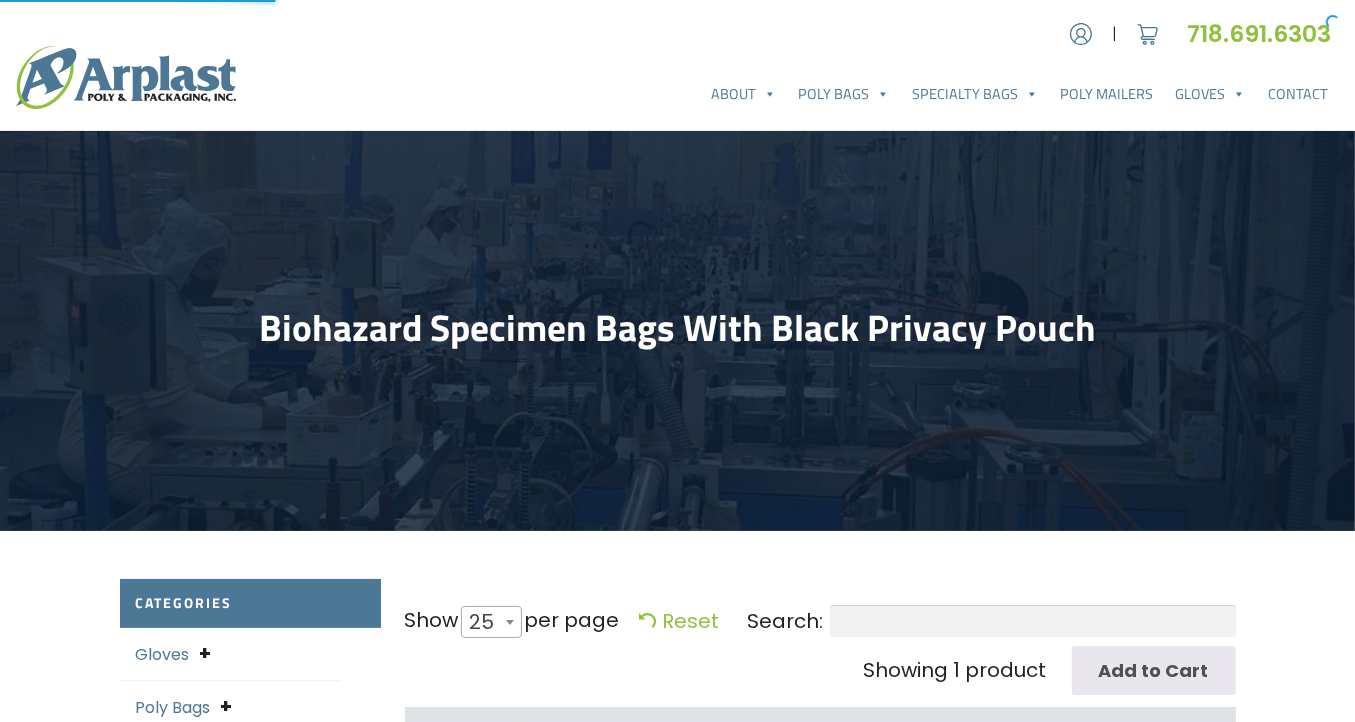 scroll, scrollTop: 0, scrollLeft: 0, axis: both 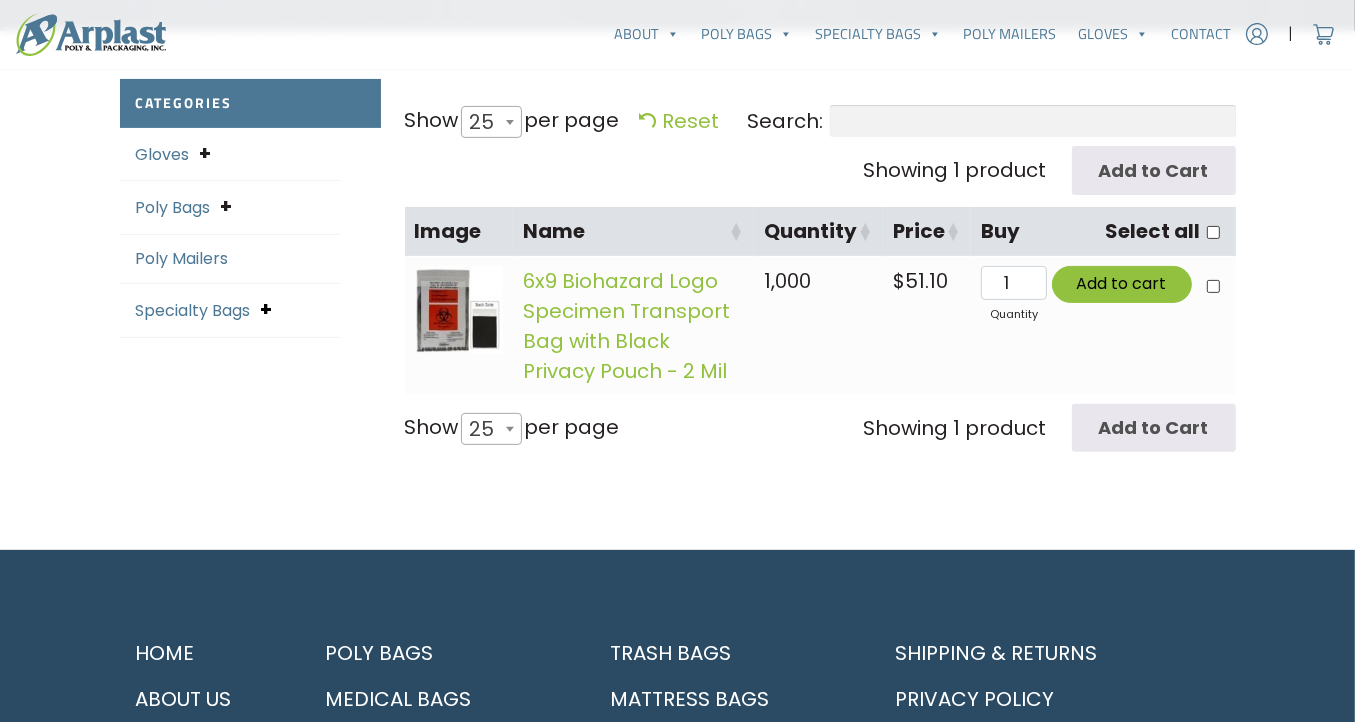 click at bounding box center [267, 309] 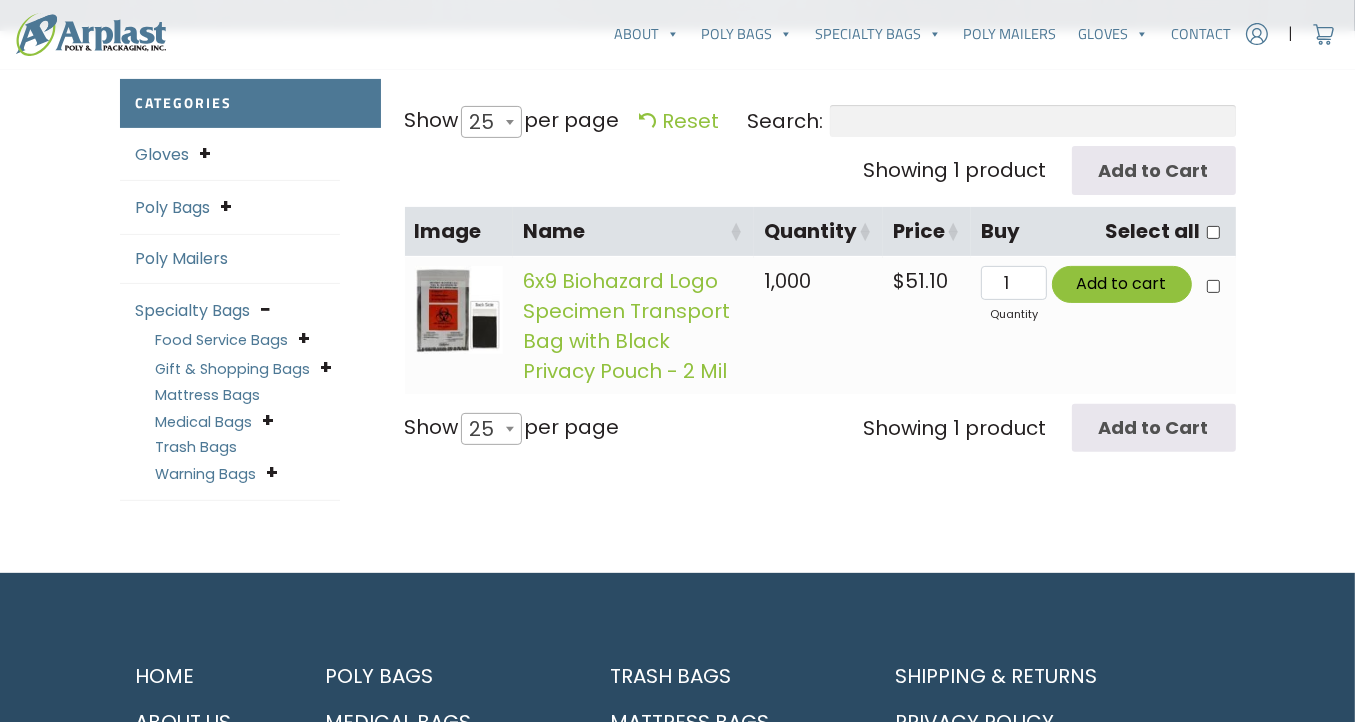 click on "Medical Bags" at bounding box center [204, 422] 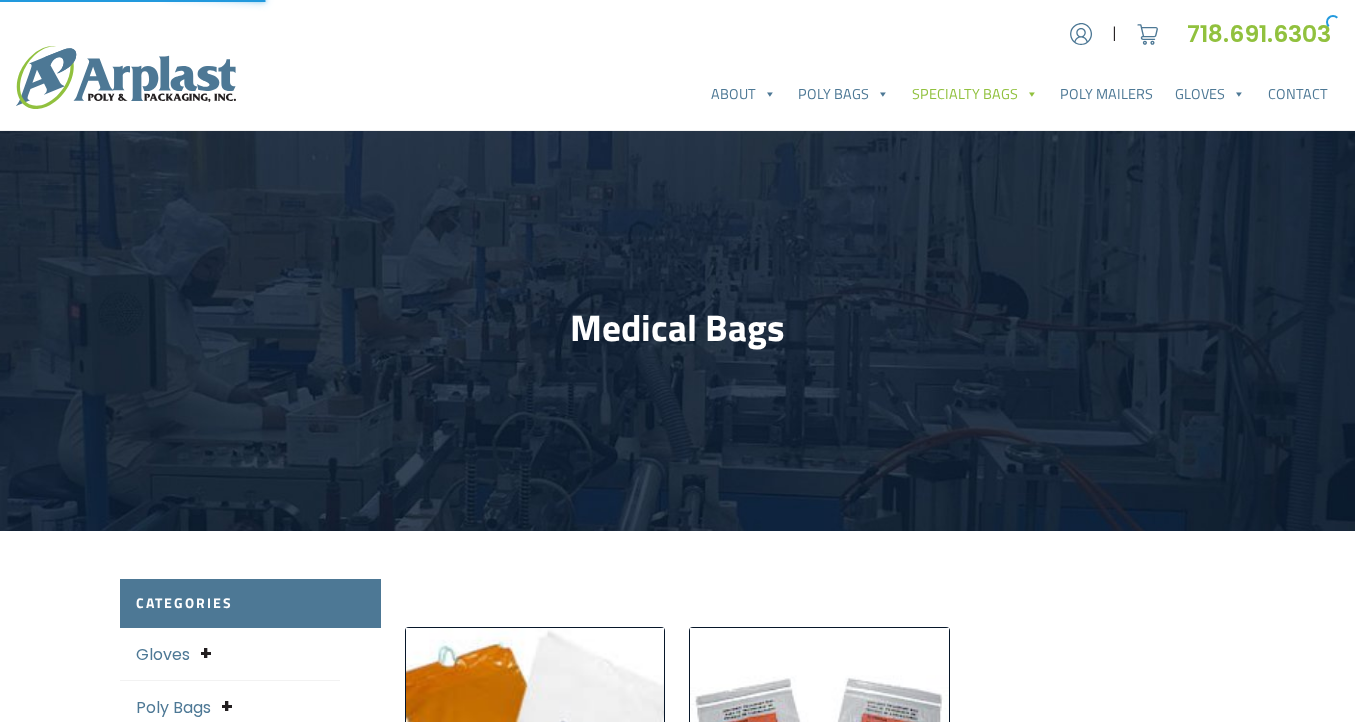 scroll, scrollTop: 0, scrollLeft: 0, axis: both 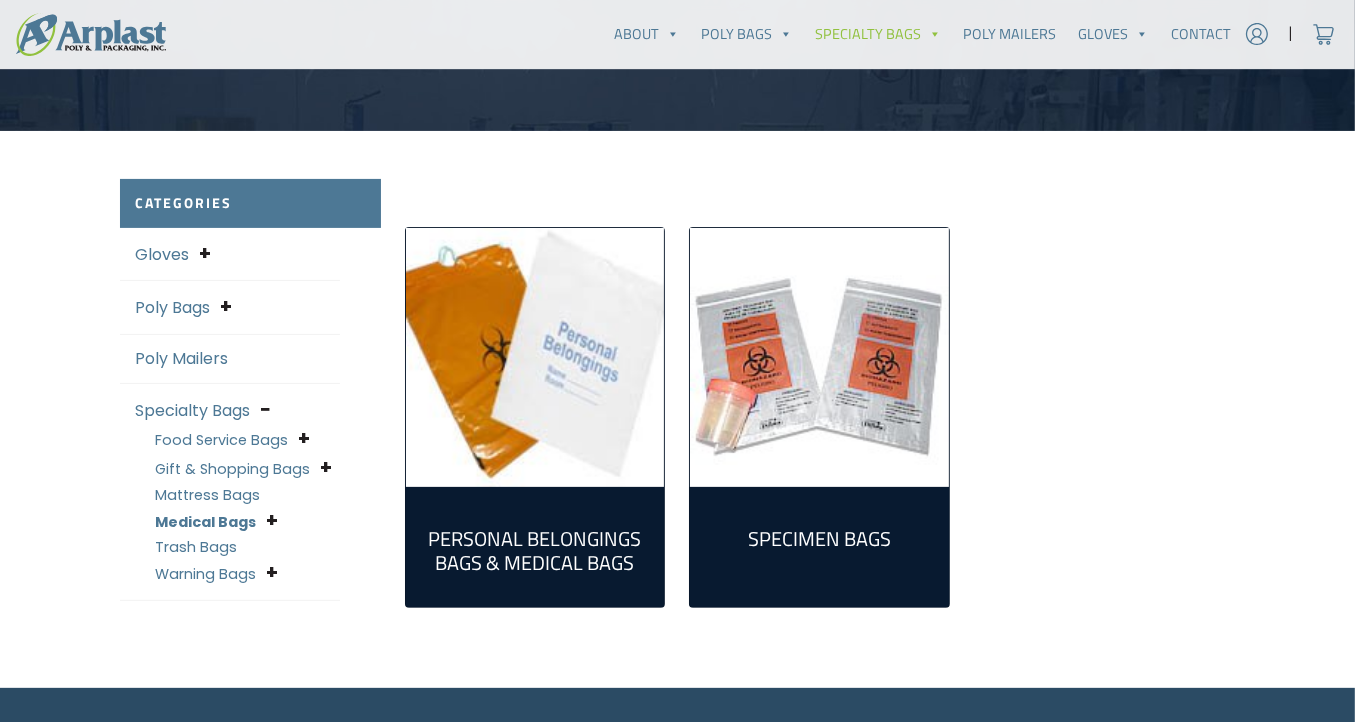 click at bounding box center (535, 357) 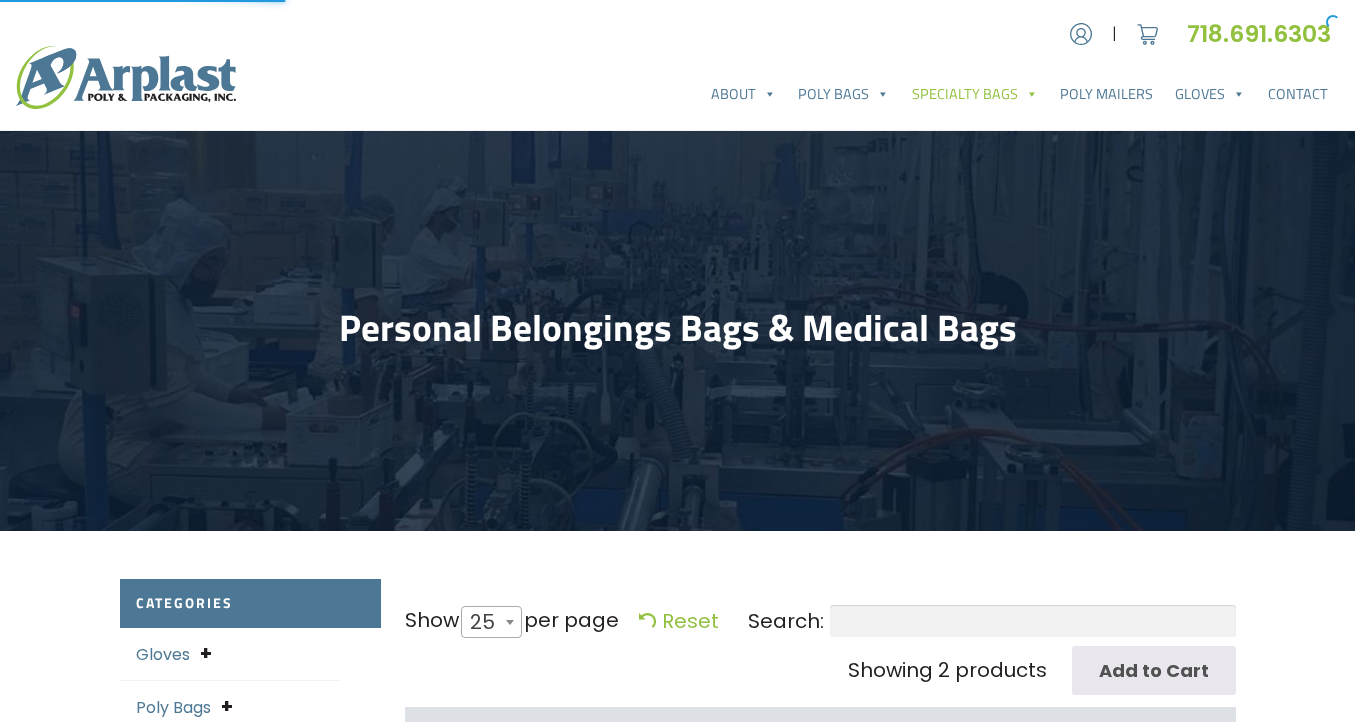 select on "25" 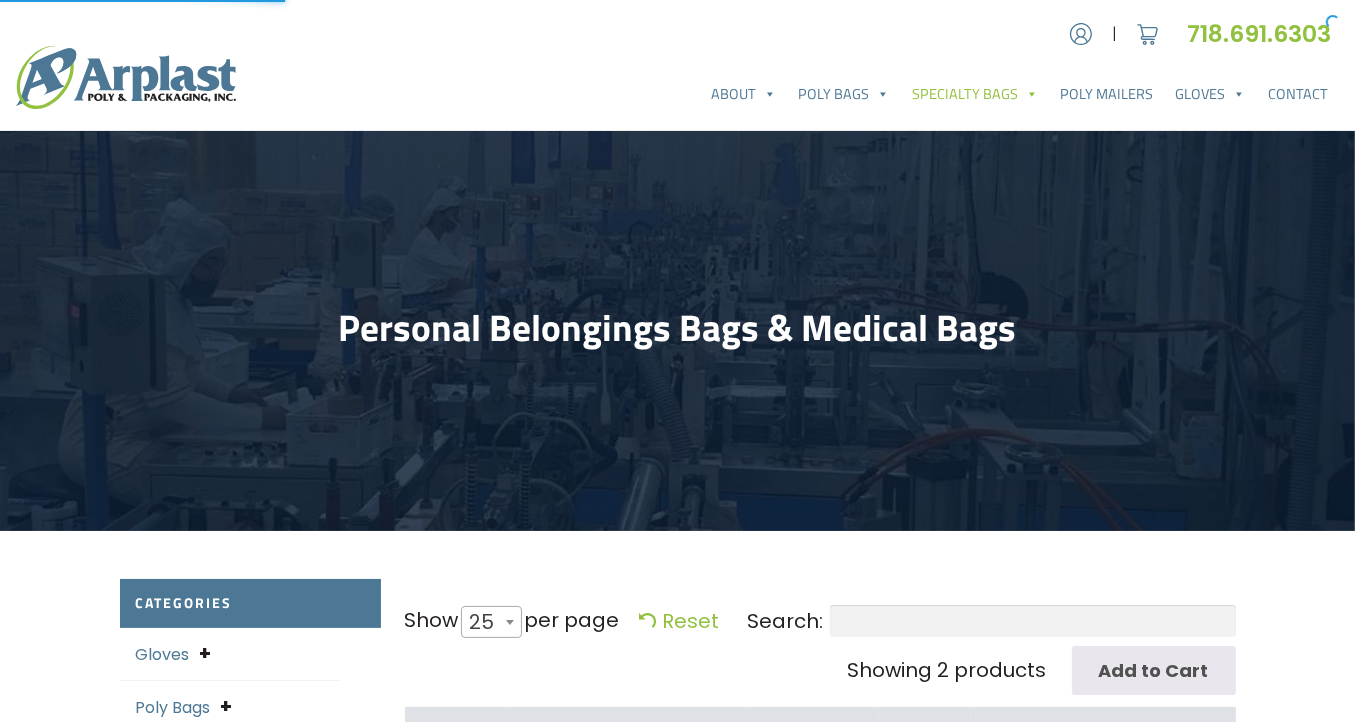 scroll, scrollTop: 0, scrollLeft: 0, axis: both 